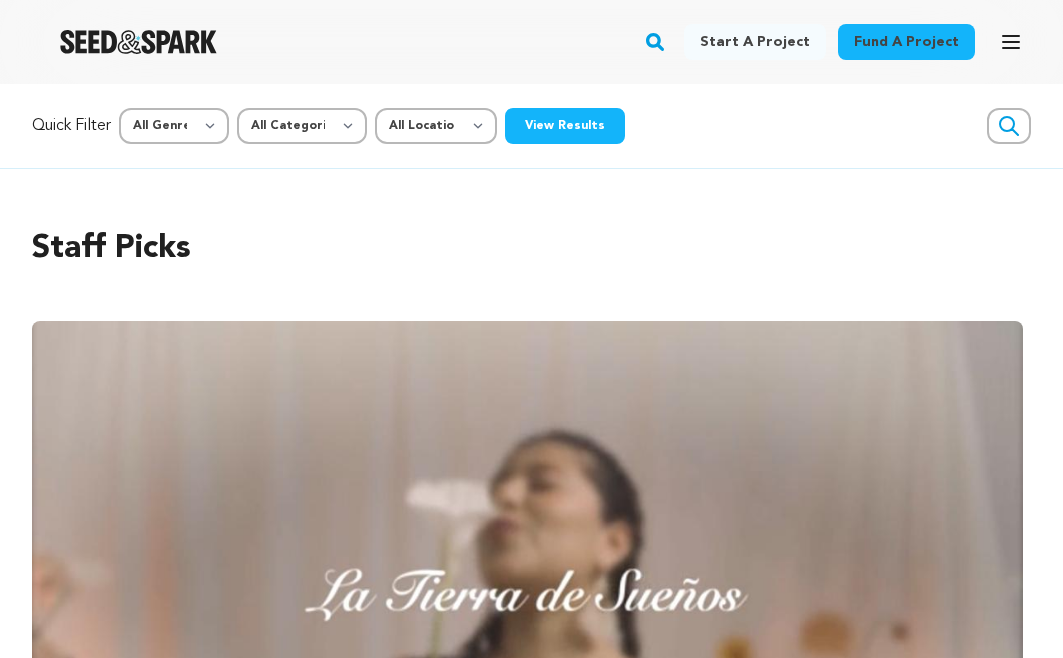 scroll, scrollTop: 0, scrollLeft: 0, axis: both 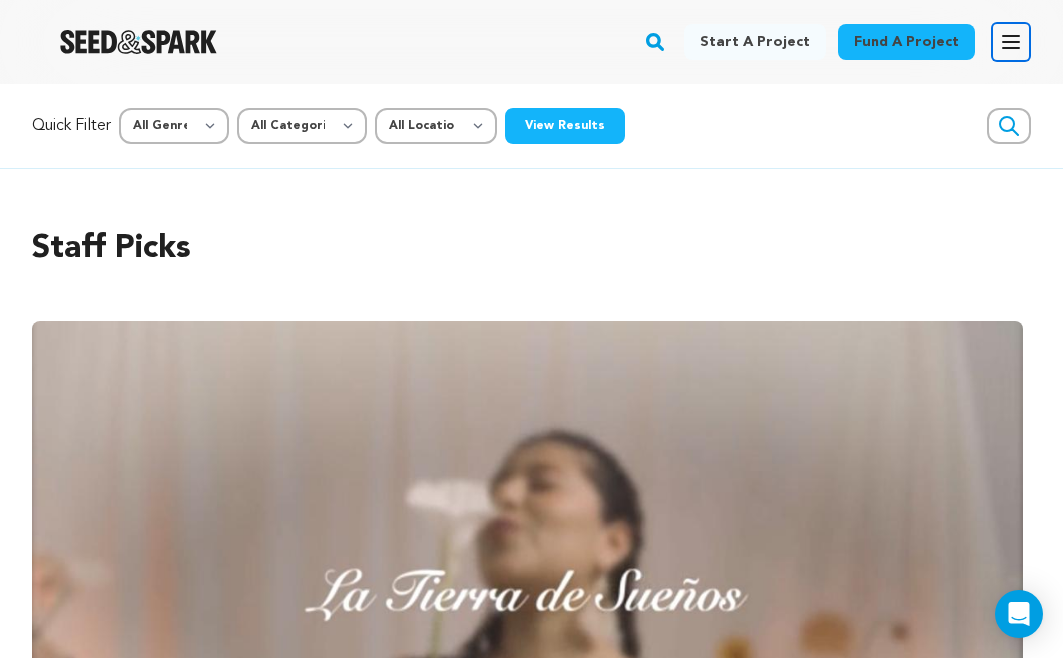 click 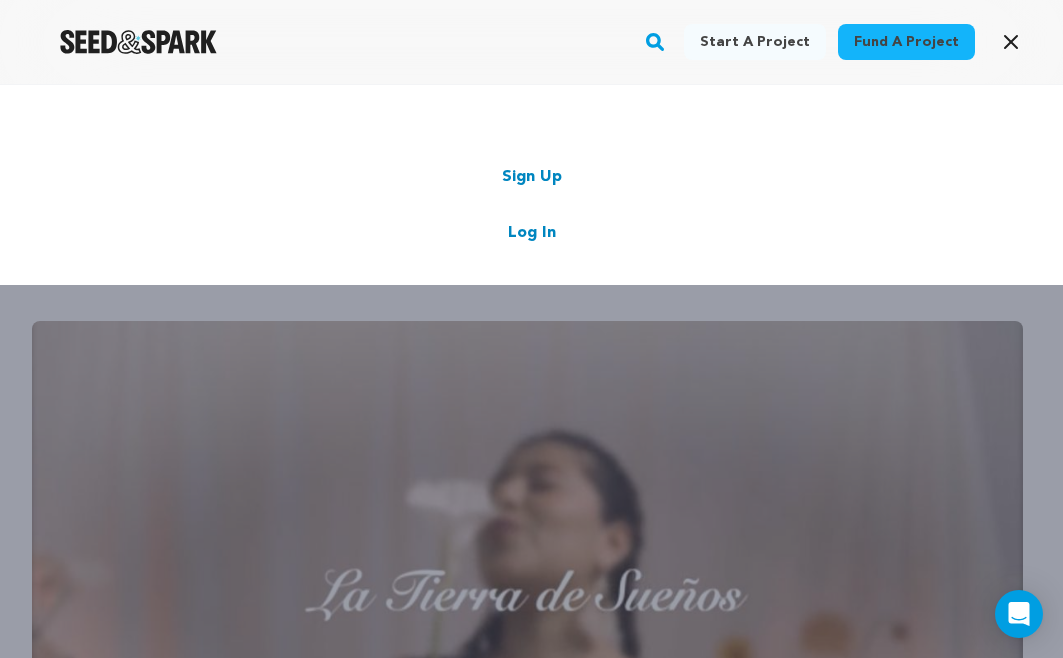click on "Log In" at bounding box center (532, 233) 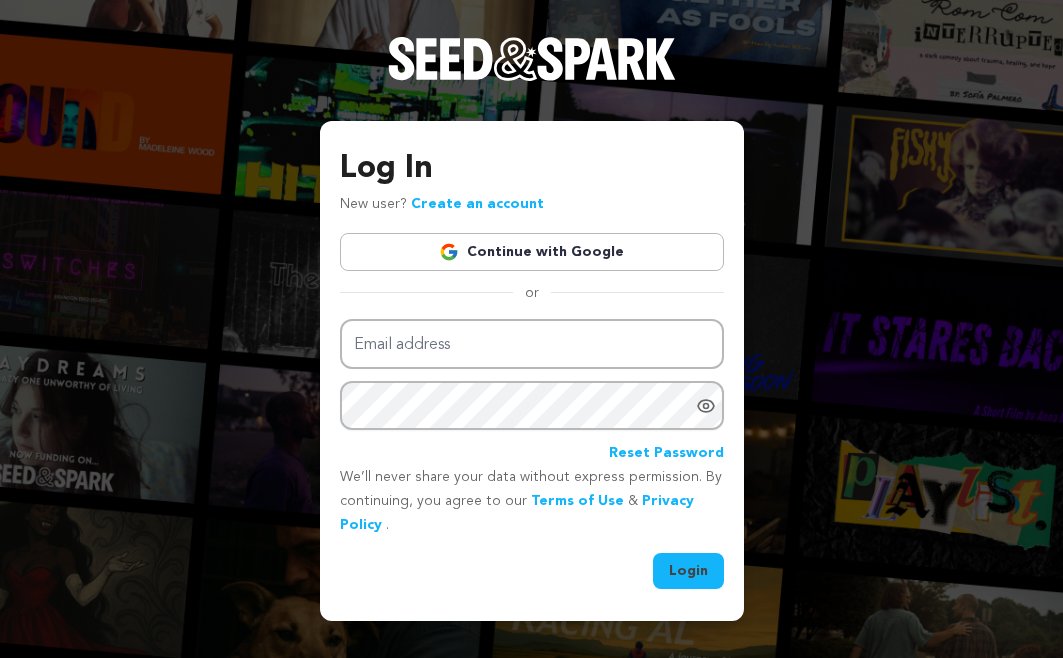 scroll, scrollTop: 0, scrollLeft: 0, axis: both 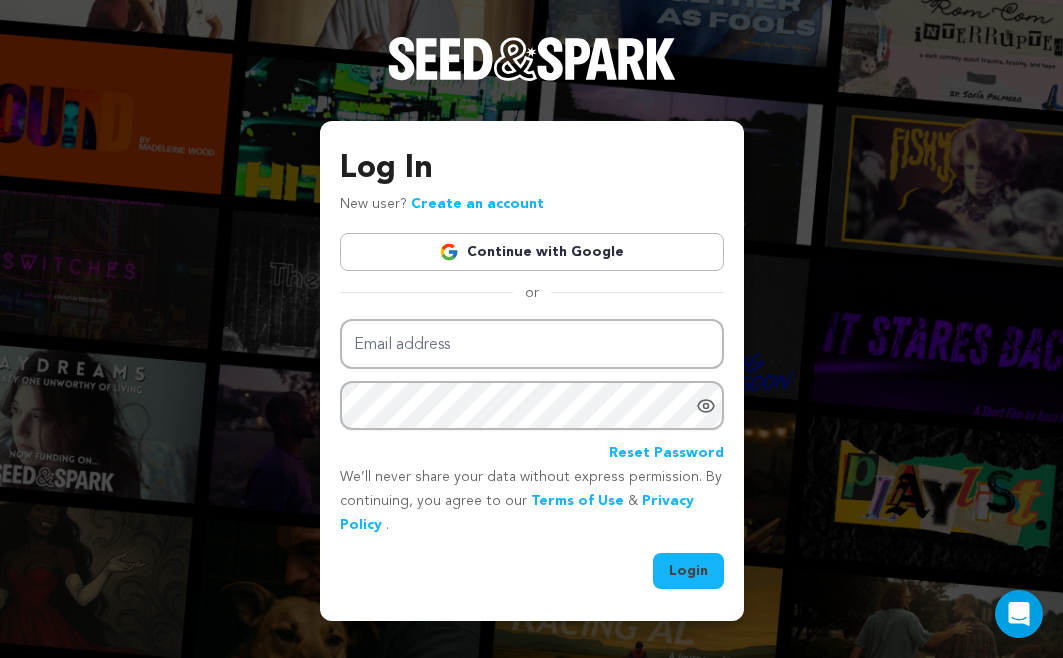 click on "Continue with Google" at bounding box center [532, 252] 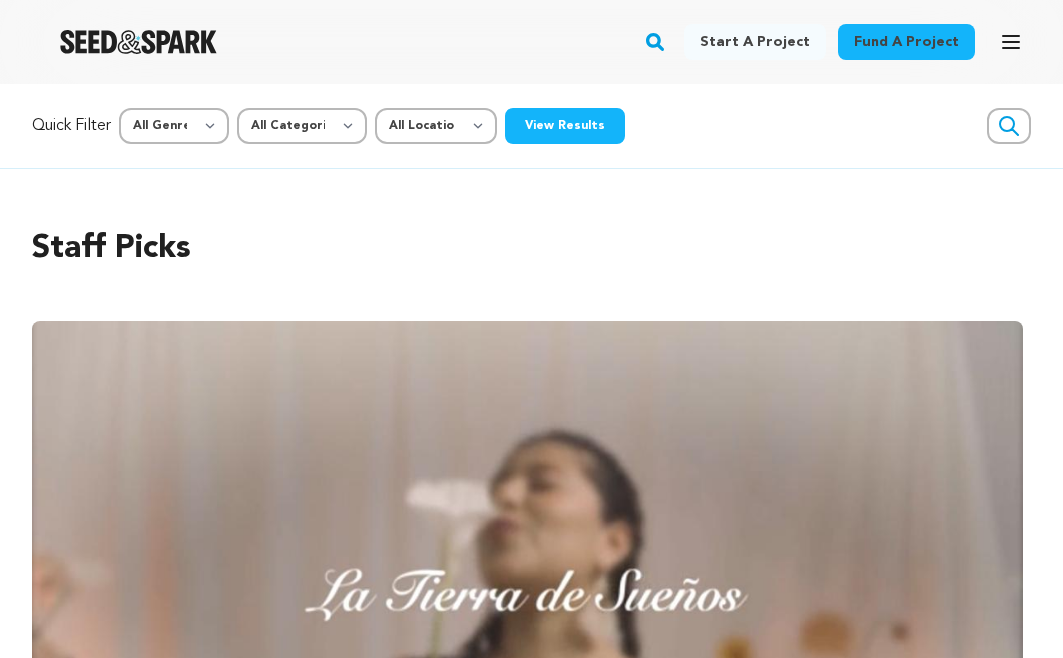 scroll, scrollTop: 0, scrollLeft: 0, axis: both 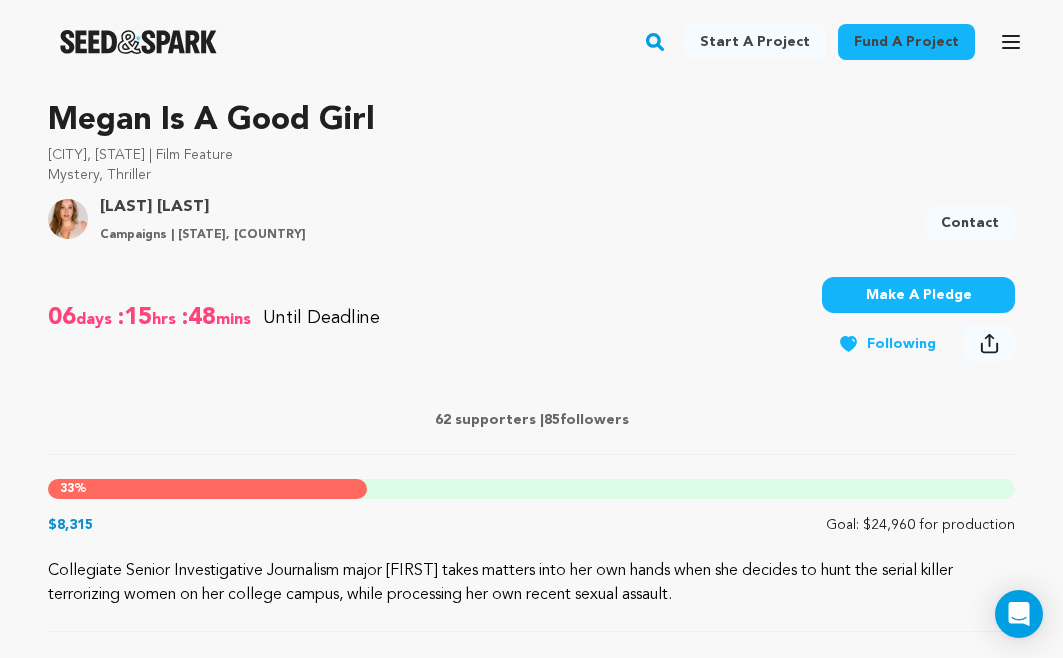 click 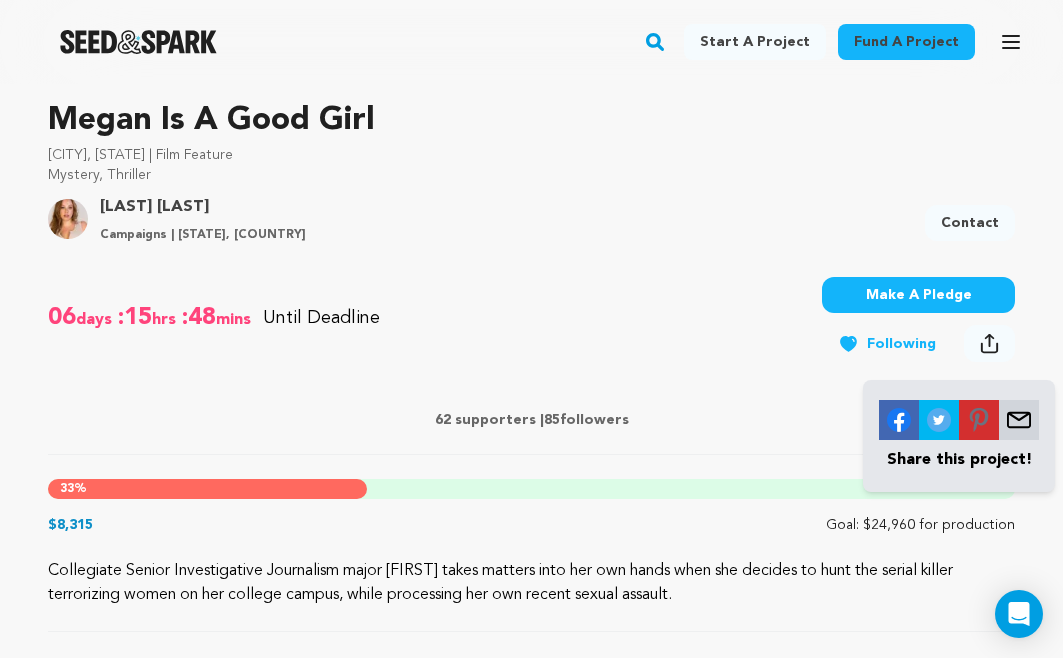 click at bounding box center (899, 420) 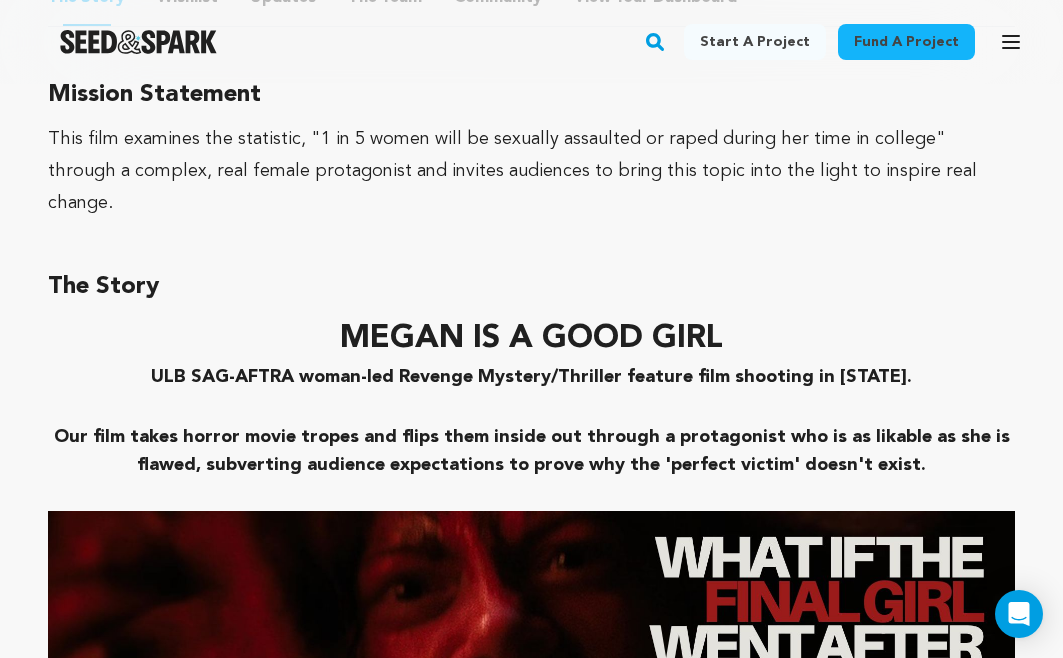 scroll, scrollTop: 1537, scrollLeft: 0, axis: vertical 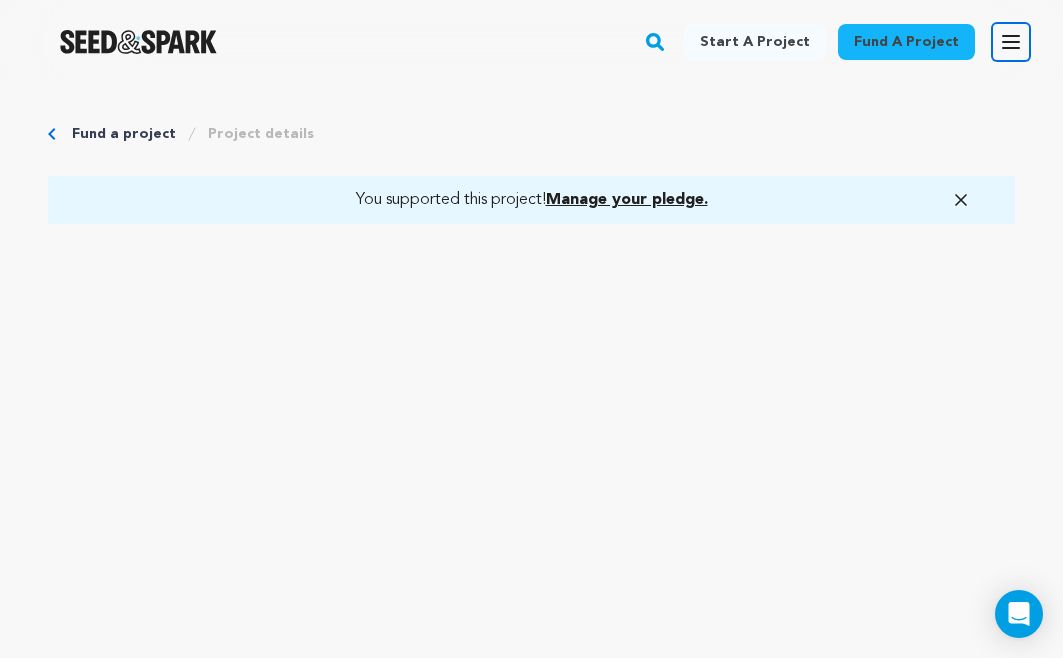 click 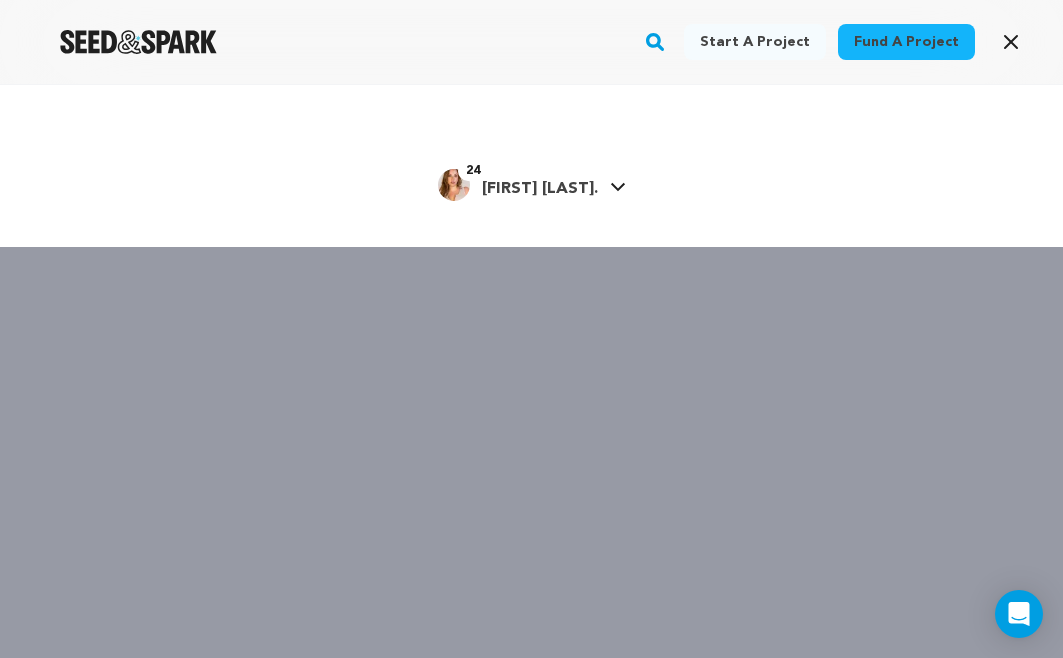 click on "24
Paige S.
Paige S." at bounding box center (532, 183) 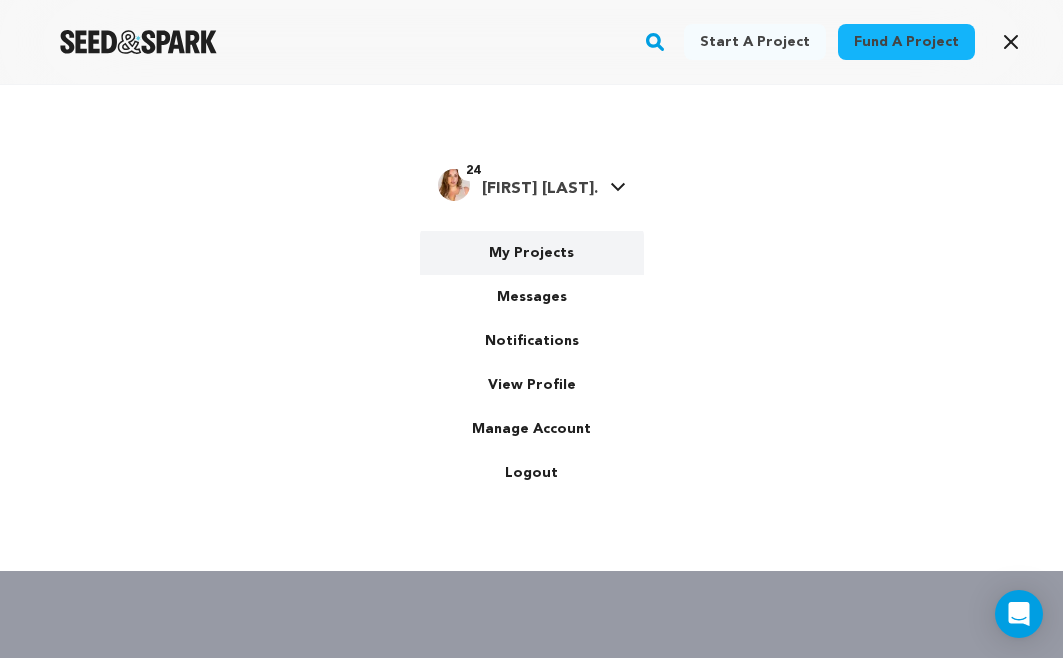 click on "My Projects" at bounding box center [532, 253] 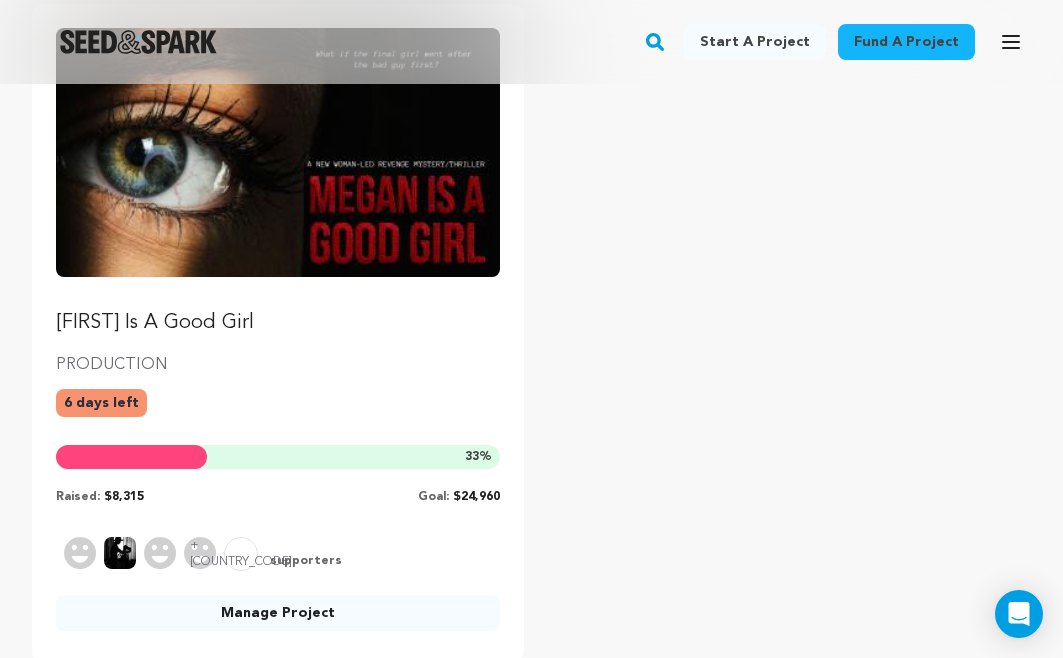 scroll, scrollTop: 265, scrollLeft: 0, axis: vertical 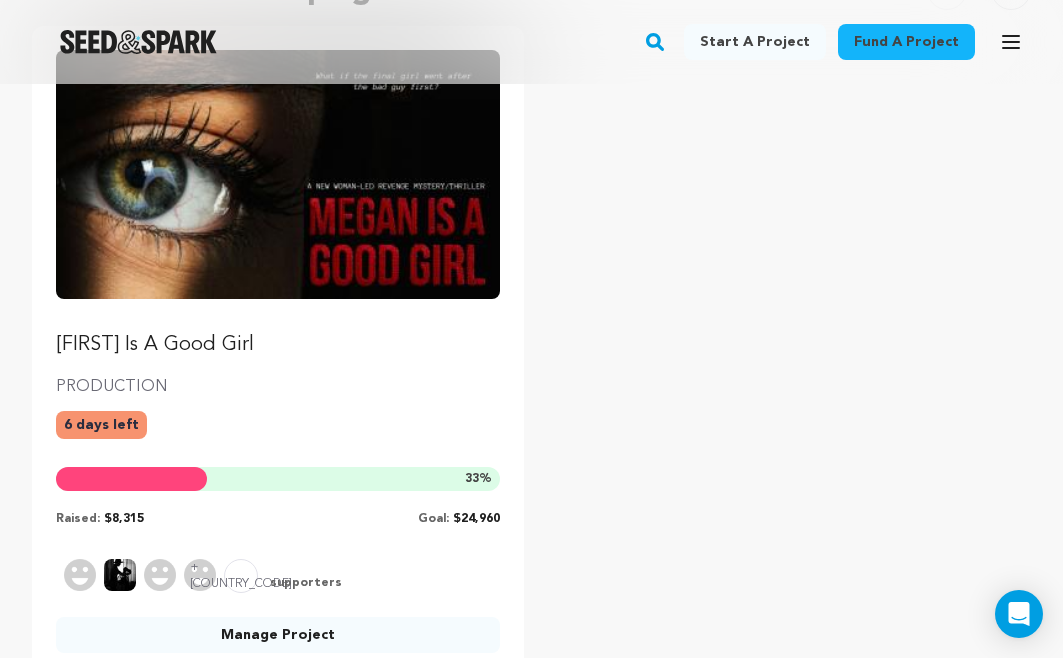 click at bounding box center [278, 174] 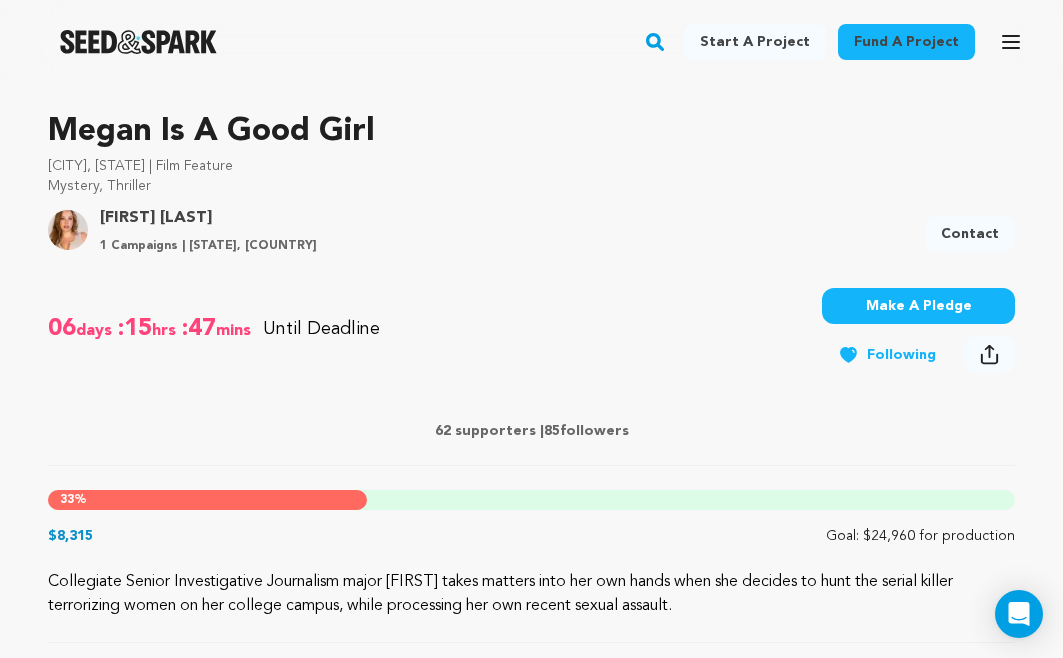 scroll, scrollTop: 705, scrollLeft: 0, axis: vertical 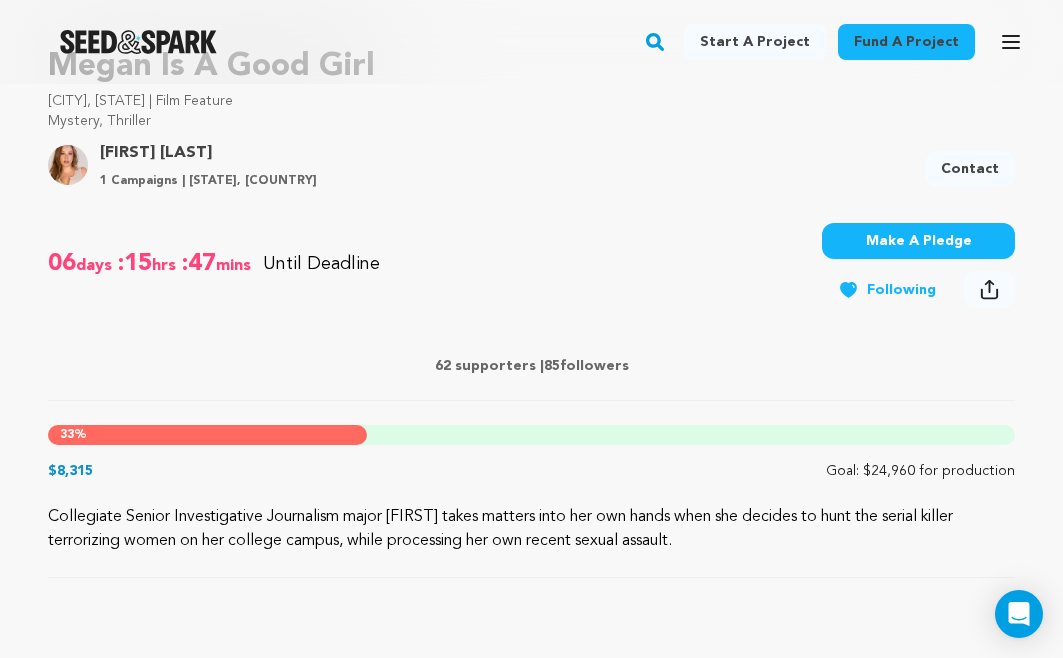 click 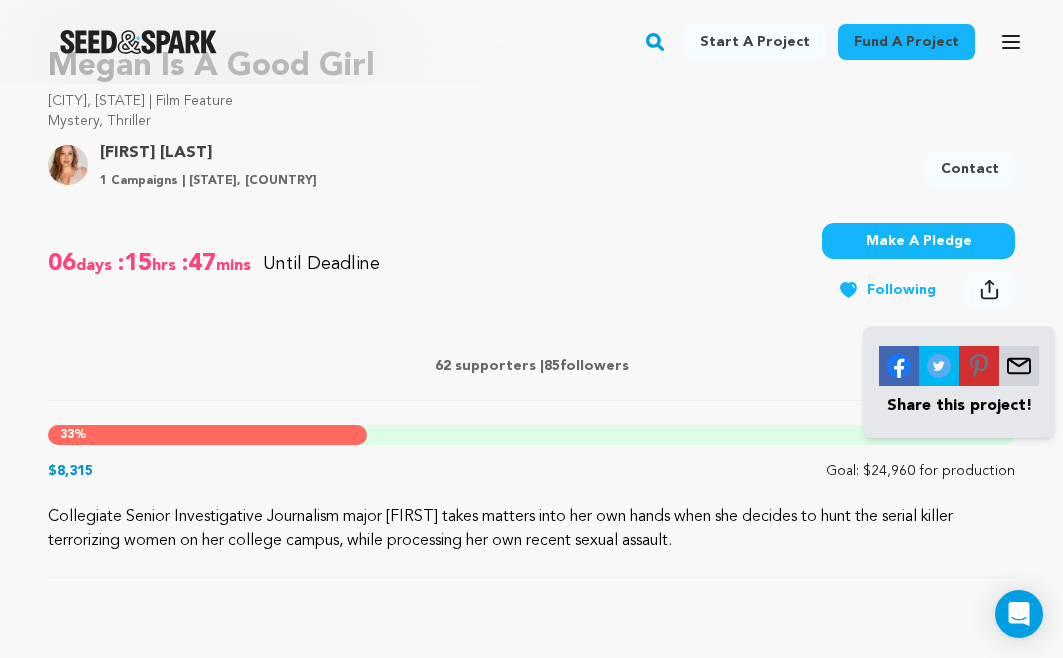 click at bounding box center [1019, 366] 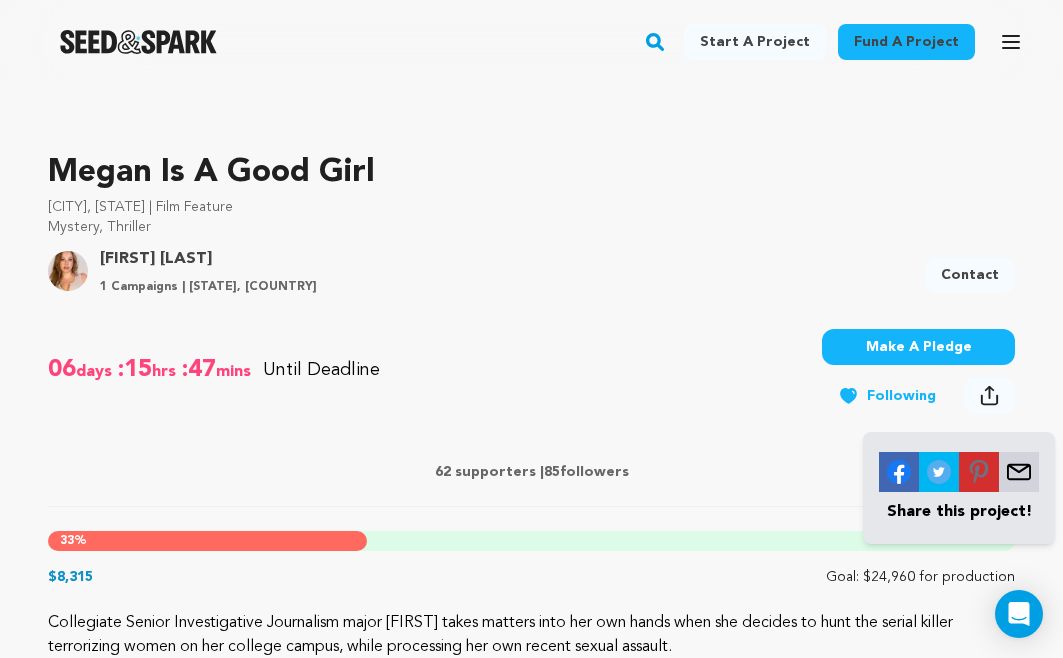 scroll, scrollTop: 601, scrollLeft: 0, axis: vertical 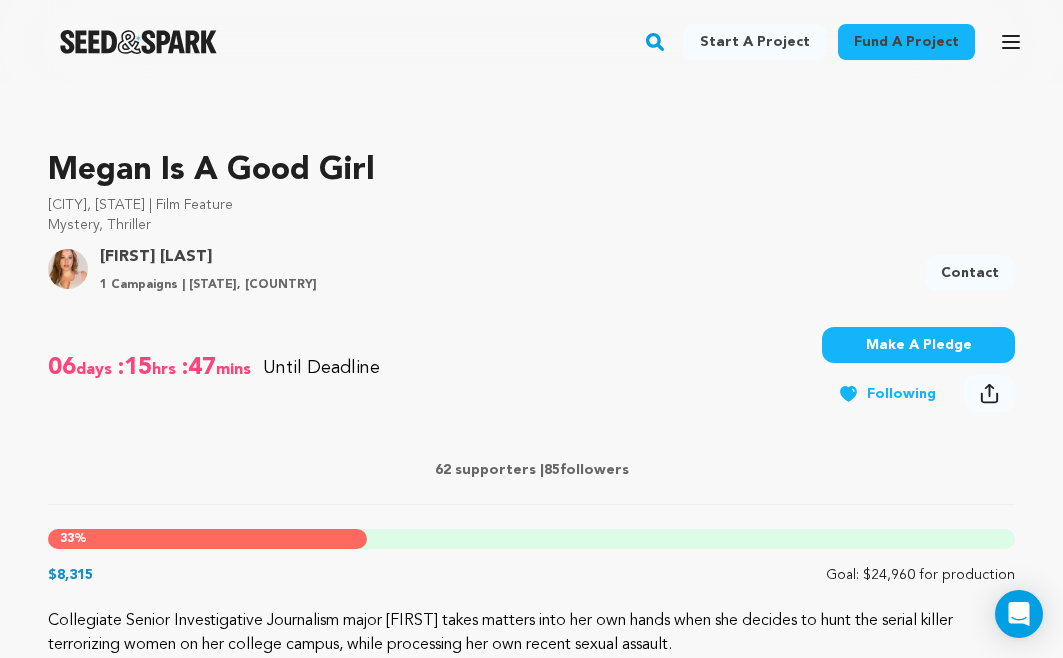 click on "Make A Pledge" at bounding box center (918, 345) 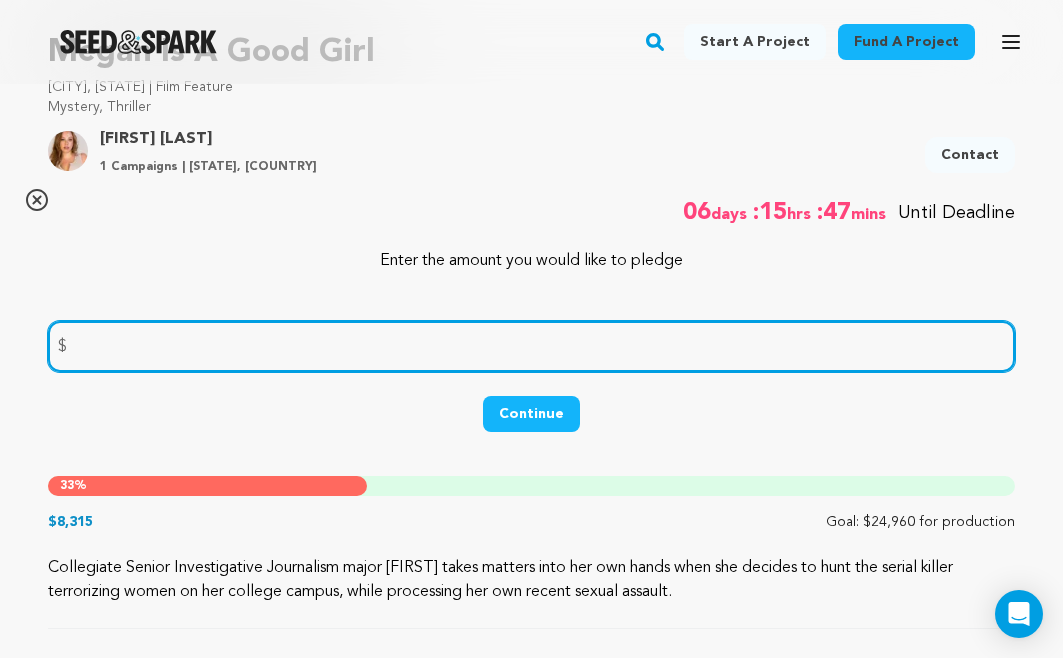 scroll, scrollTop: 163, scrollLeft: 0, axis: vertical 